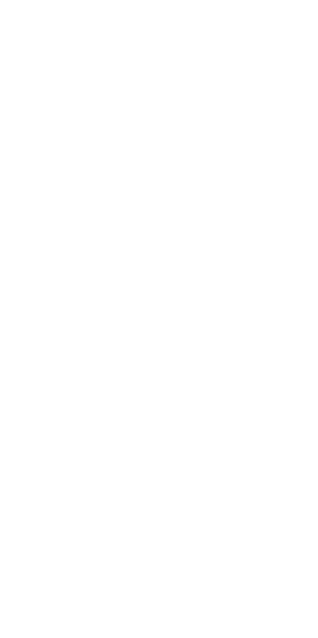 scroll, scrollTop: 0, scrollLeft: 0, axis: both 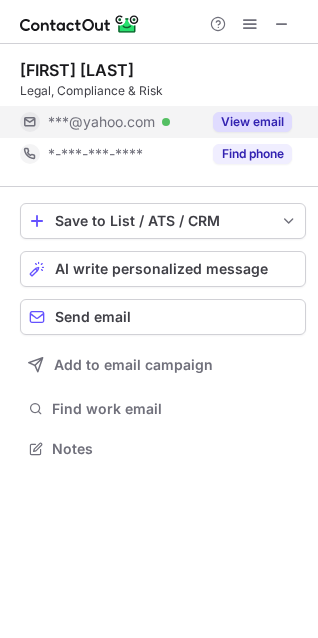 click on "View email" at bounding box center [252, 122] 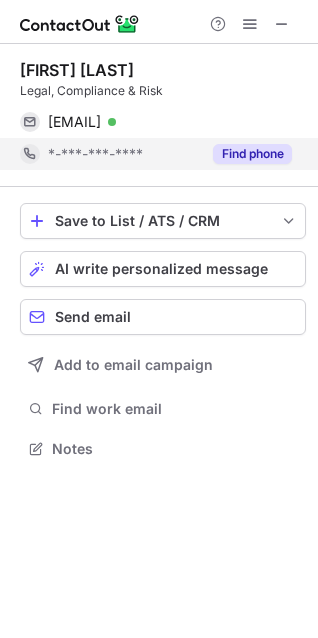 click on "Find phone" at bounding box center [252, 154] 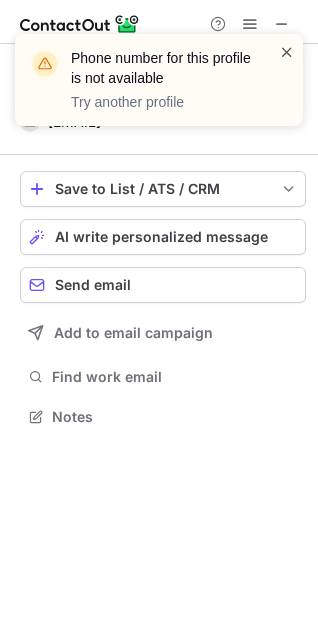 scroll, scrollTop: 403, scrollLeft: 318, axis: both 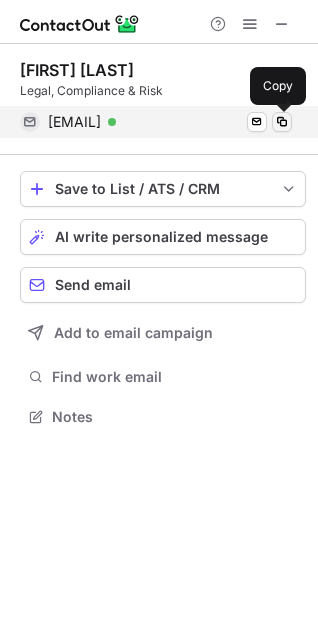 click at bounding box center [282, 122] 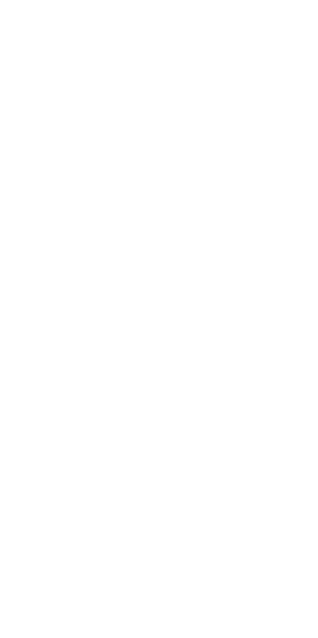 scroll, scrollTop: 0, scrollLeft: 0, axis: both 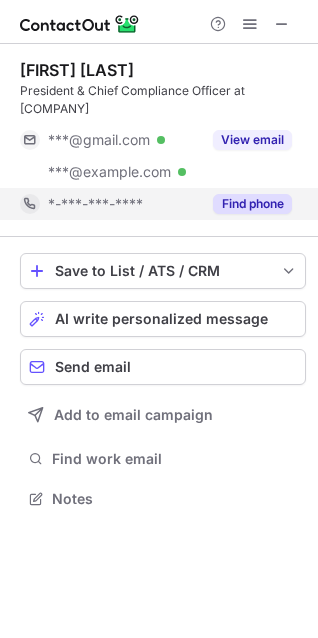 click on "Find phone" at bounding box center [252, 204] 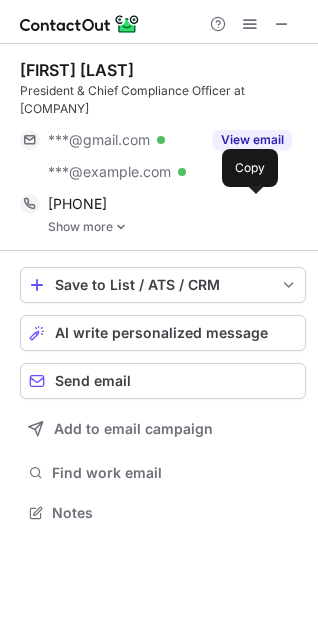scroll, scrollTop: 10, scrollLeft: 10, axis: both 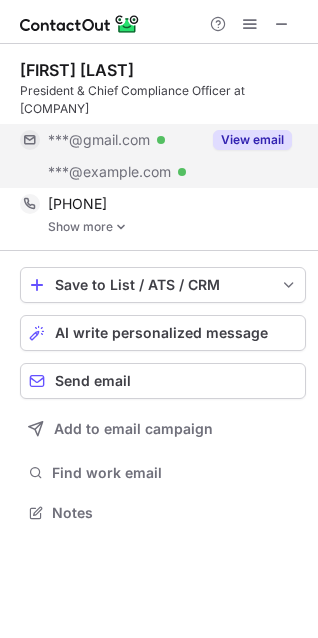 click on "View email" at bounding box center [252, 140] 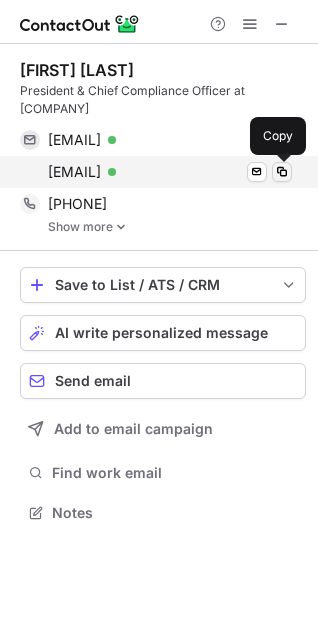 click at bounding box center [282, 172] 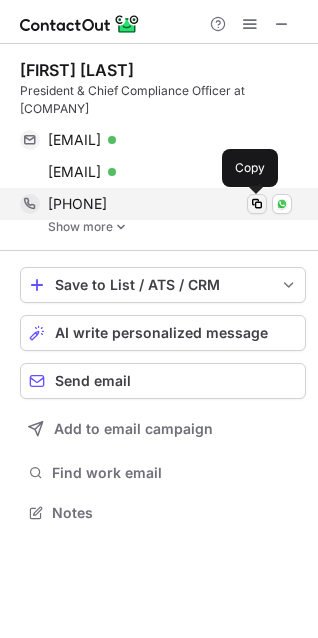 click at bounding box center [257, 204] 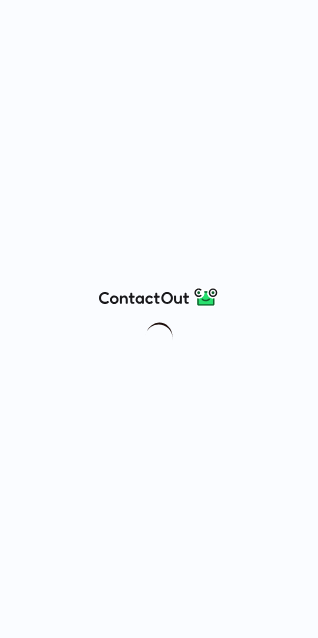 scroll, scrollTop: 0, scrollLeft: 0, axis: both 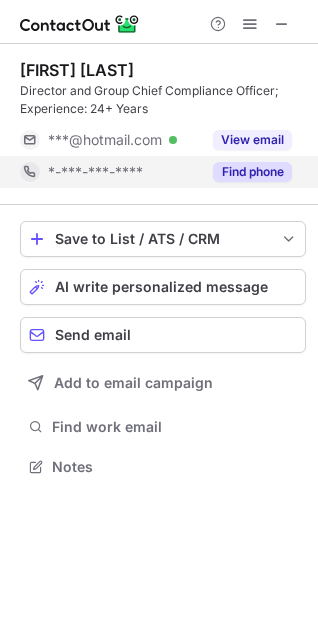 click on "Find phone" at bounding box center [252, 172] 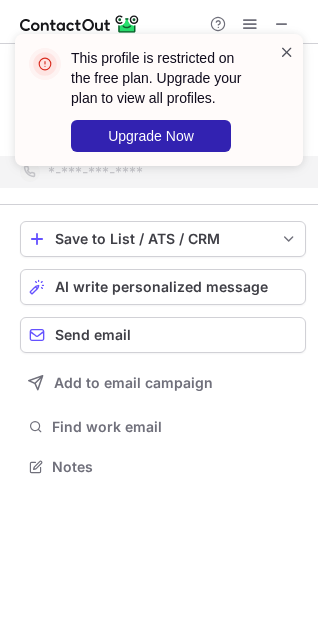 click at bounding box center (287, 52) 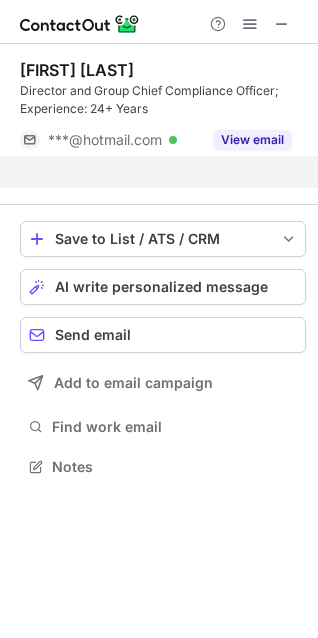 scroll, scrollTop: 421, scrollLeft: 318, axis: both 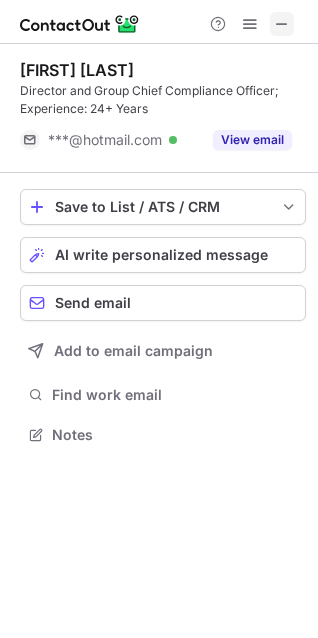 click at bounding box center [282, 24] 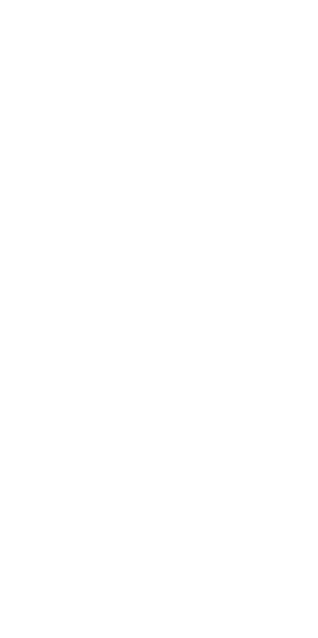 scroll, scrollTop: 0, scrollLeft: 0, axis: both 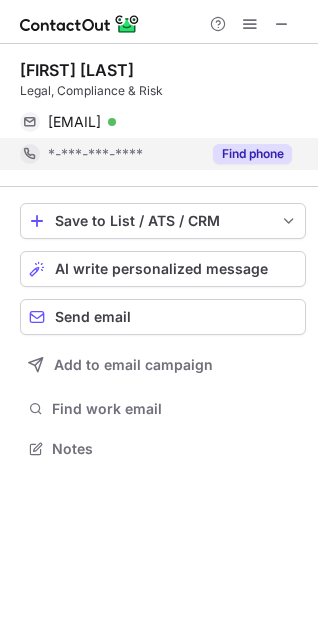 click on "Find phone" at bounding box center (252, 154) 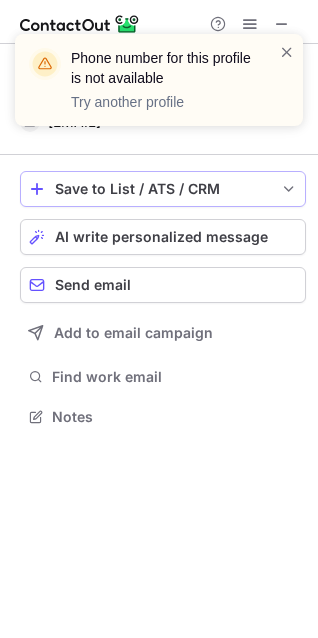 scroll, scrollTop: 403, scrollLeft: 318, axis: both 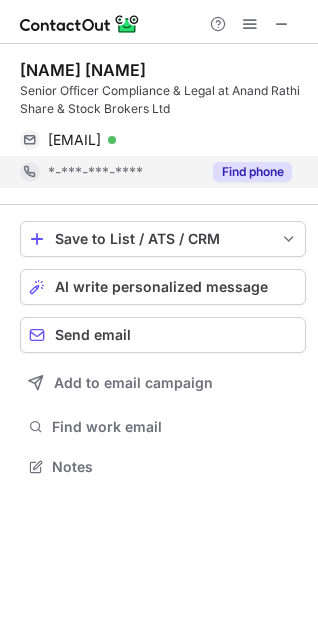 click on "Find phone" at bounding box center [252, 172] 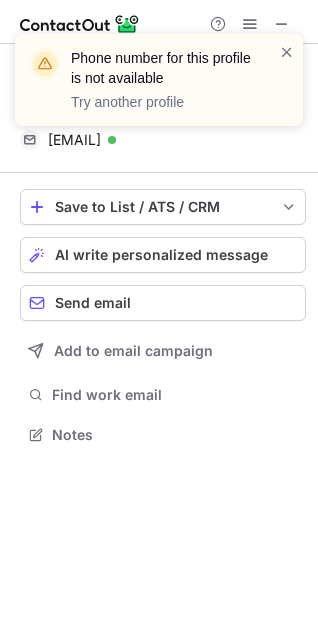 scroll, scrollTop: 421, scrollLeft: 318, axis: both 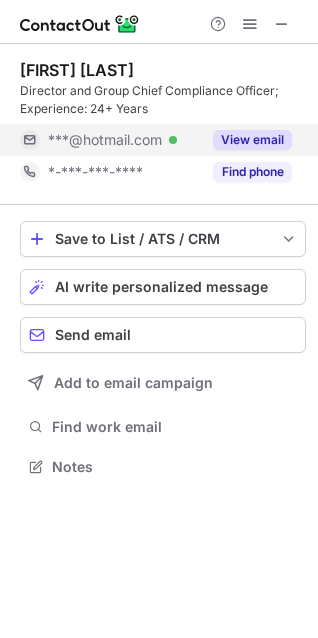 click on "View email" at bounding box center [252, 140] 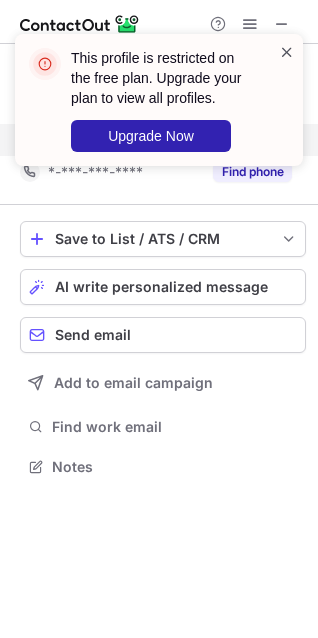 click at bounding box center (287, 52) 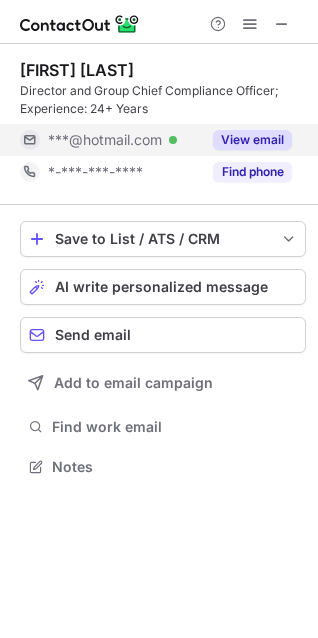 click on "This profile is restricted on the free plan. Upgrade your plan to view all profiles. Upgrade Now" at bounding box center [159, 108] 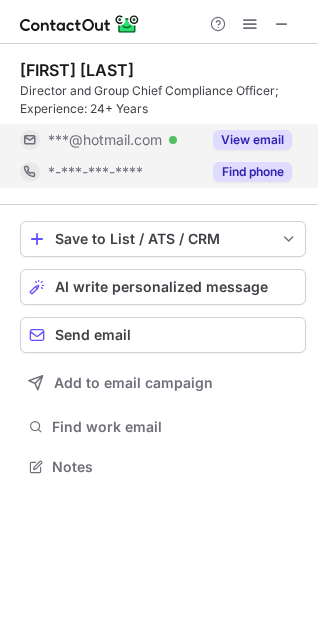 click on "Find phone" at bounding box center (252, 172) 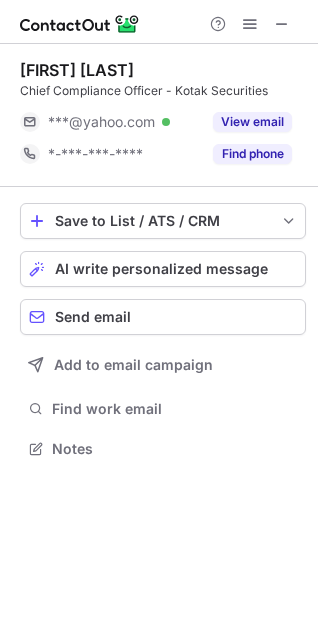 scroll, scrollTop: 435, scrollLeft: 318, axis: both 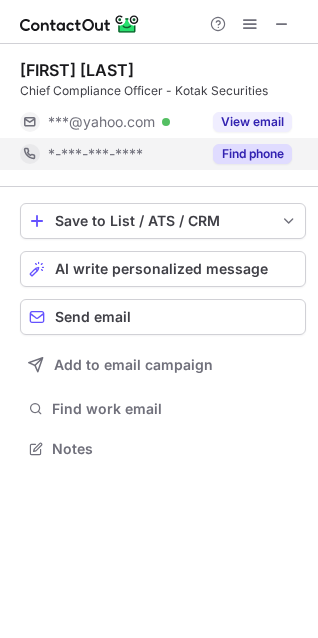 click on "Find phone" at bounding box center (252, 154) 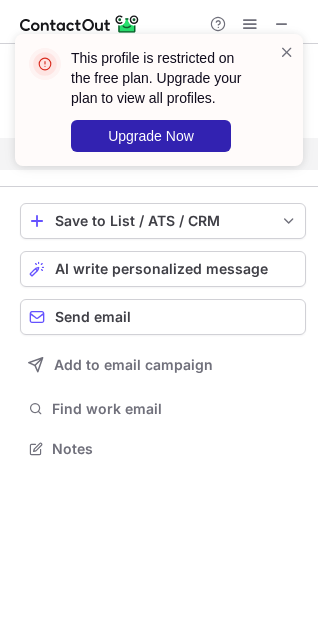click on "This profile is restricted on the free plan. Upgrade your plan to view all profiles. Upgrade Now" at bounding box center [159, 100] 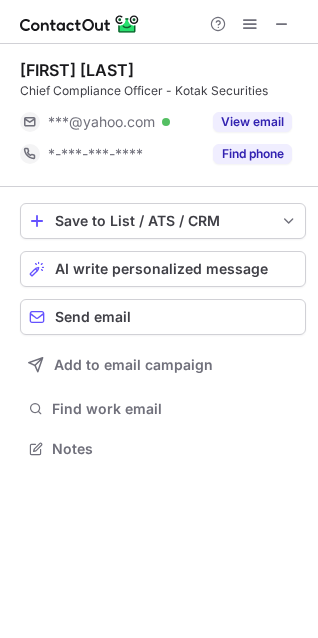 scroll, scrollTop: 435, scrollLeft: 318, axis: both 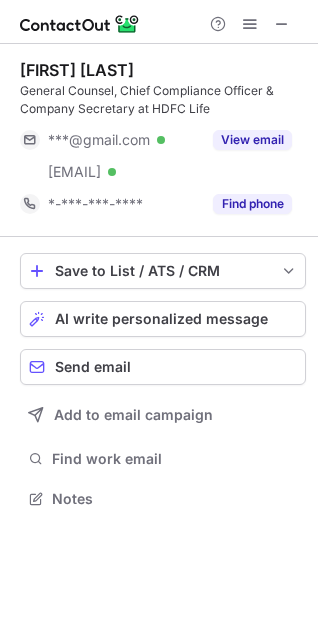 click at bounding box center (282, 24) 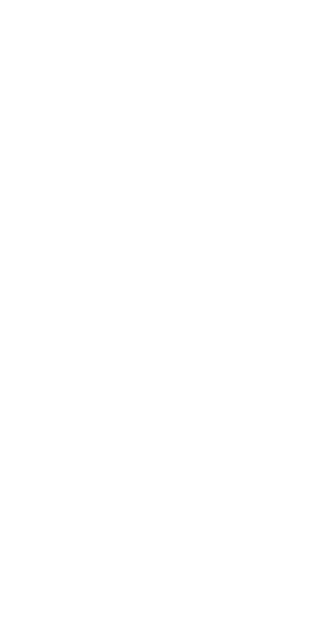 scroll, scrollTop: 0, scrollLeft: 0, axis: both 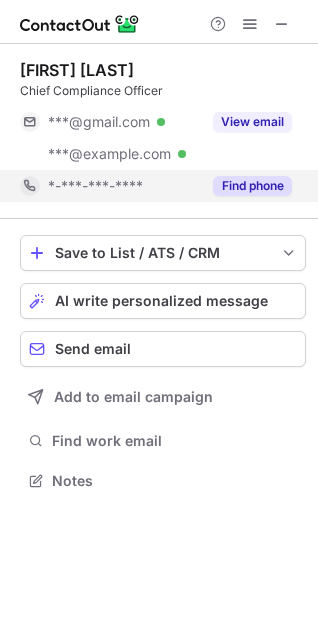 click on "Find phone" at bounding box center (252, 186) 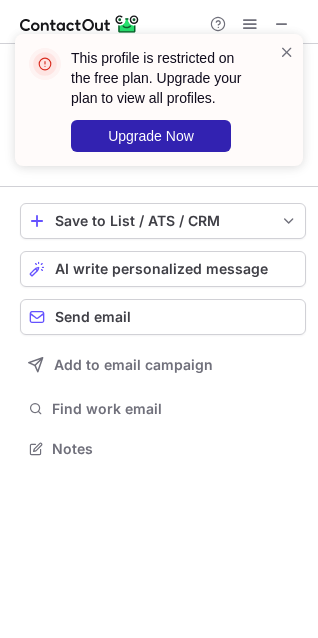 scroll, scrollTop: 435, scrollLeft: 318, axis: both 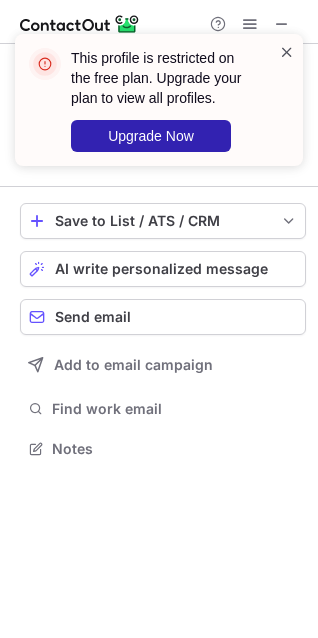 click at bounding box center (287, 52) 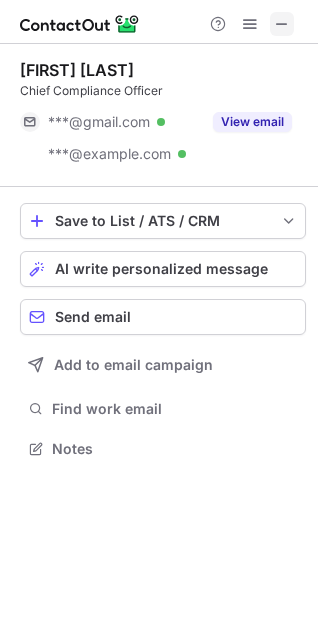 click at bounding box center (282, 24) 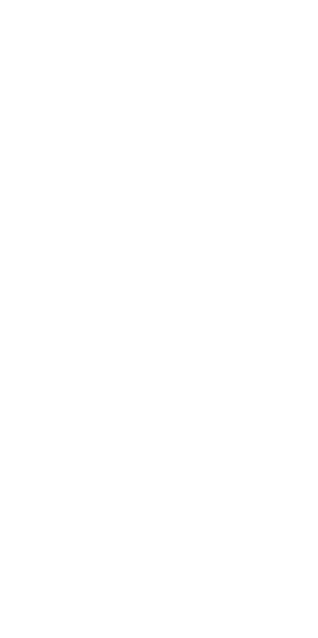 scroll, scrollTop: 0, scrollLeft: 0, axis: both 